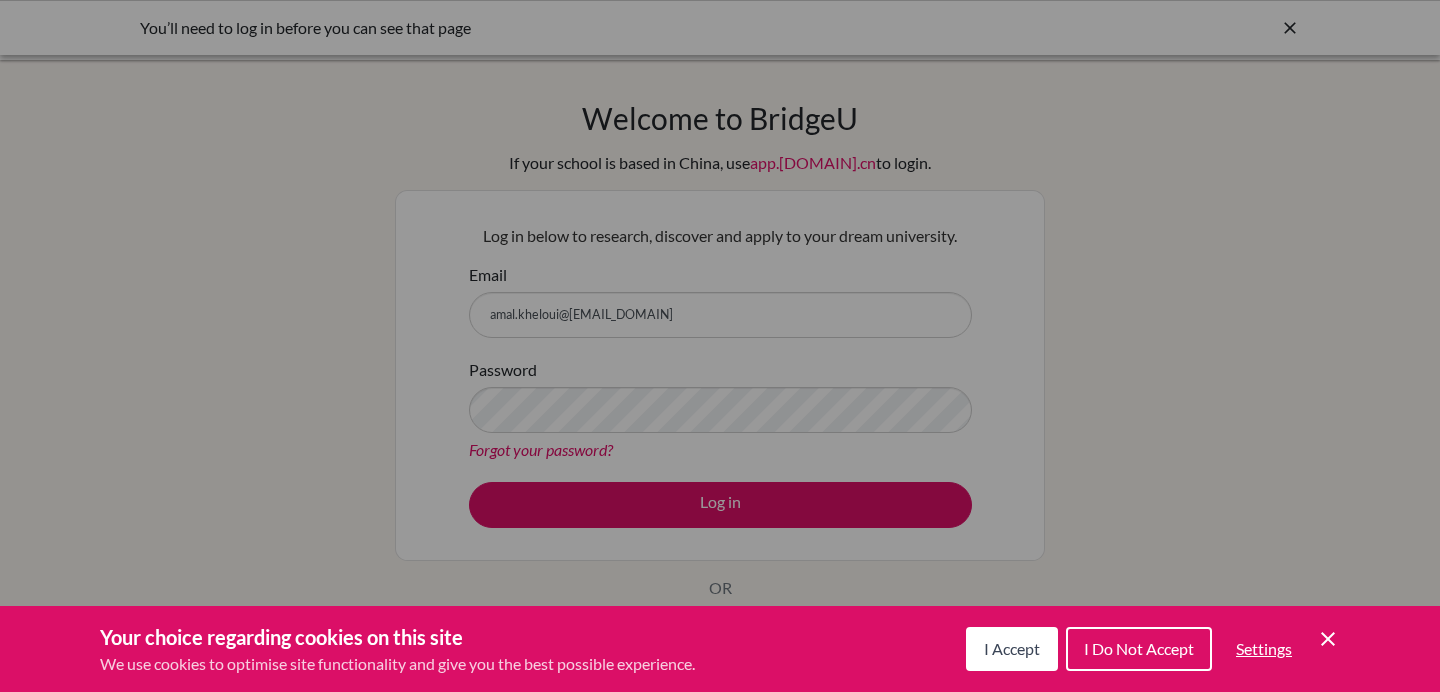 scroll, scrollTop: 0, scrollLeft: 0, axis: both 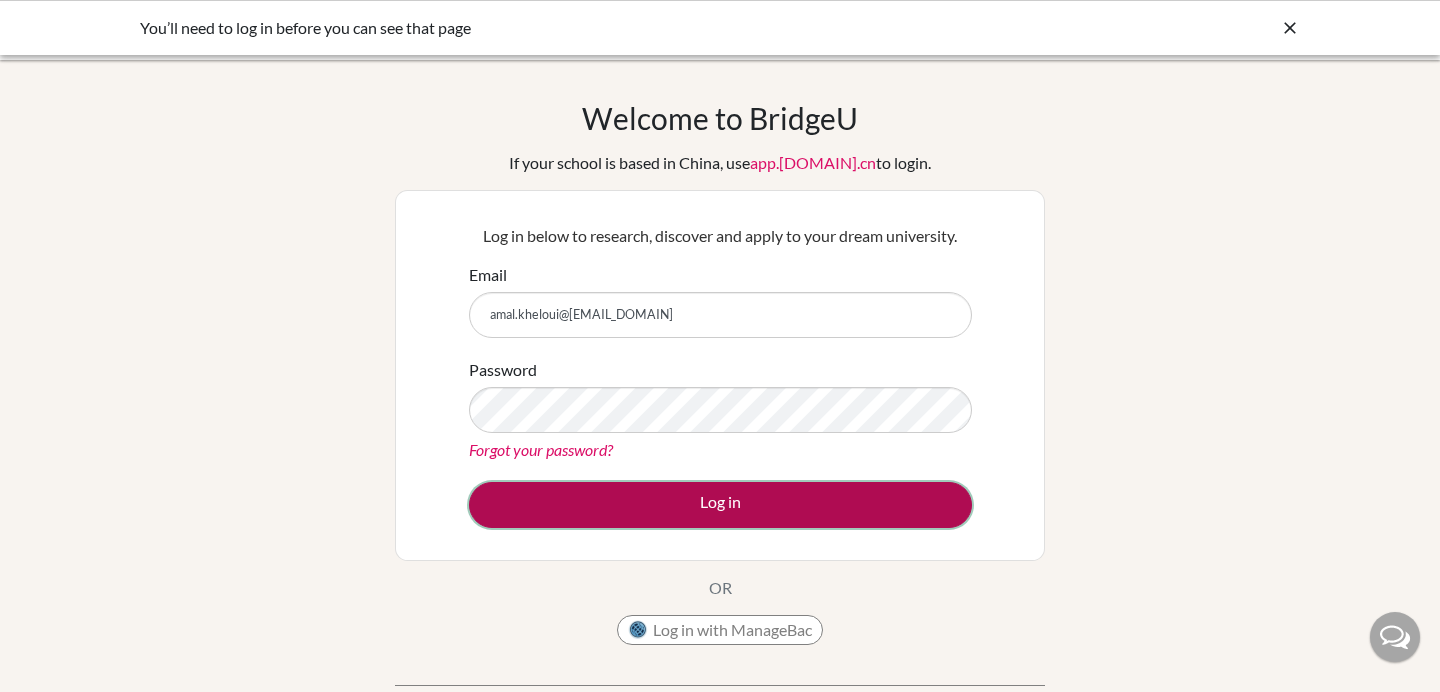 click on "Log in" at bounding box center [720, 505] 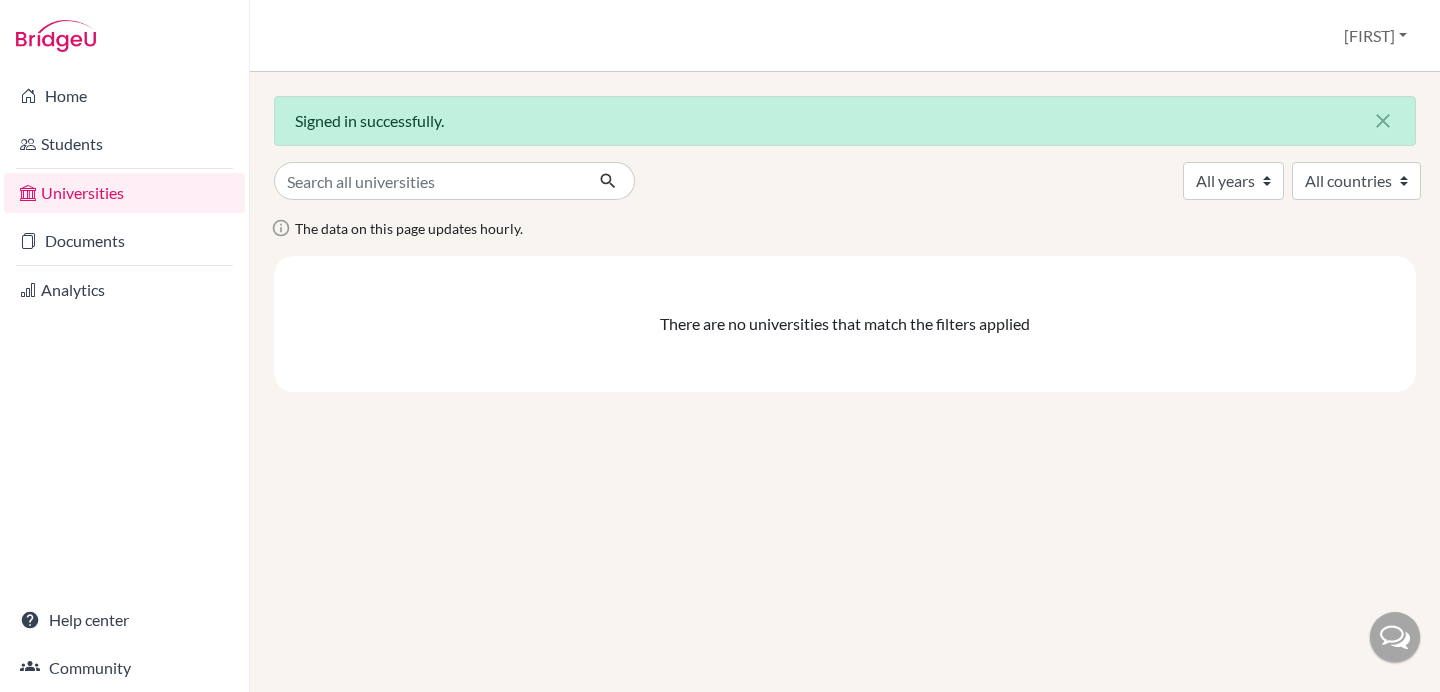 scroll, scrollTop: 0, scrollLeft: 0, axis: both 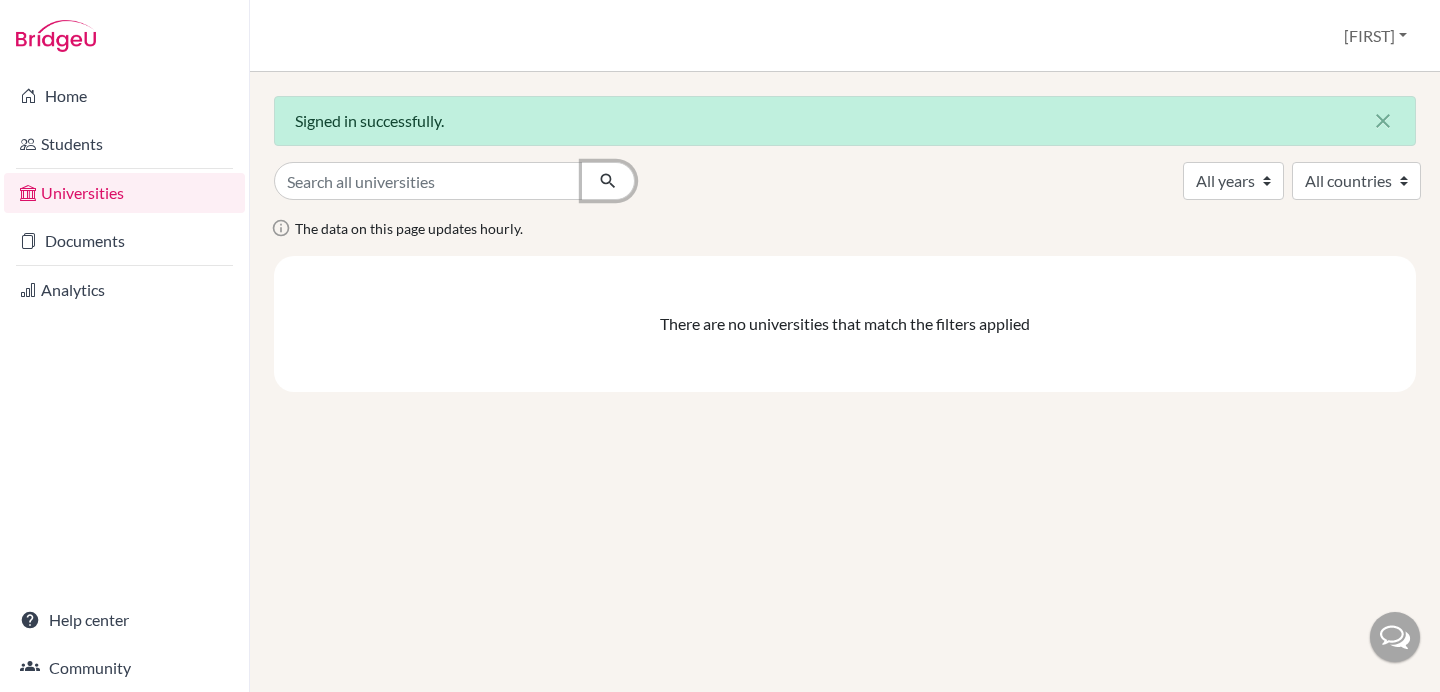 click at bounding box center (608, 181) 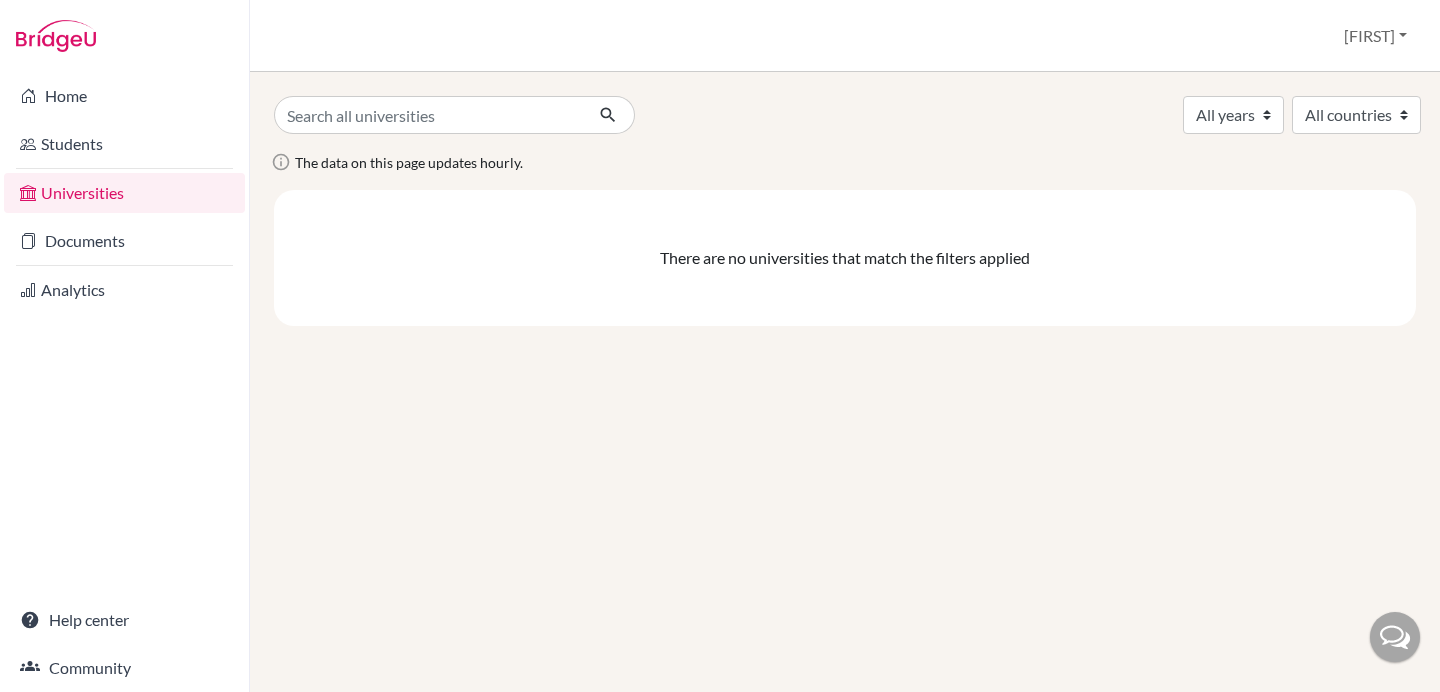 scroll, scrollTop: 0, scrollLeft: 0, axis: both 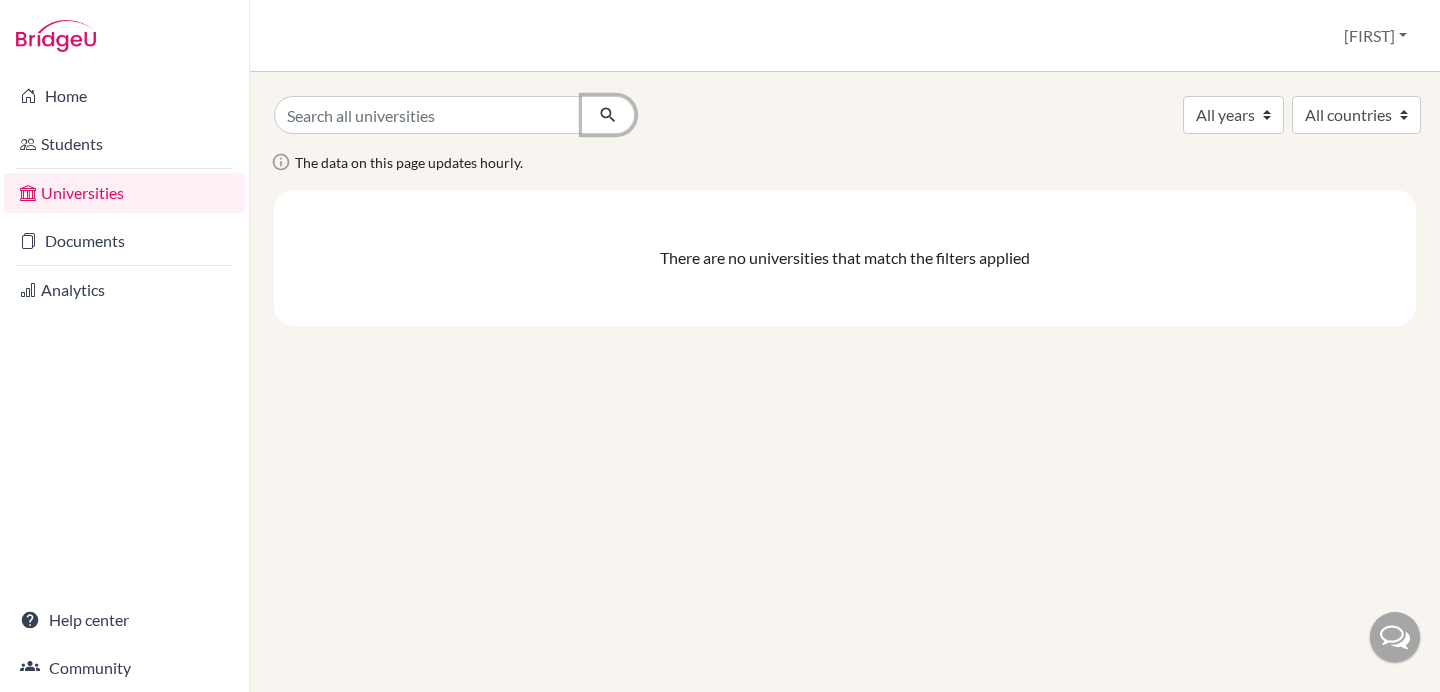 click at bounding box center (608, 115) 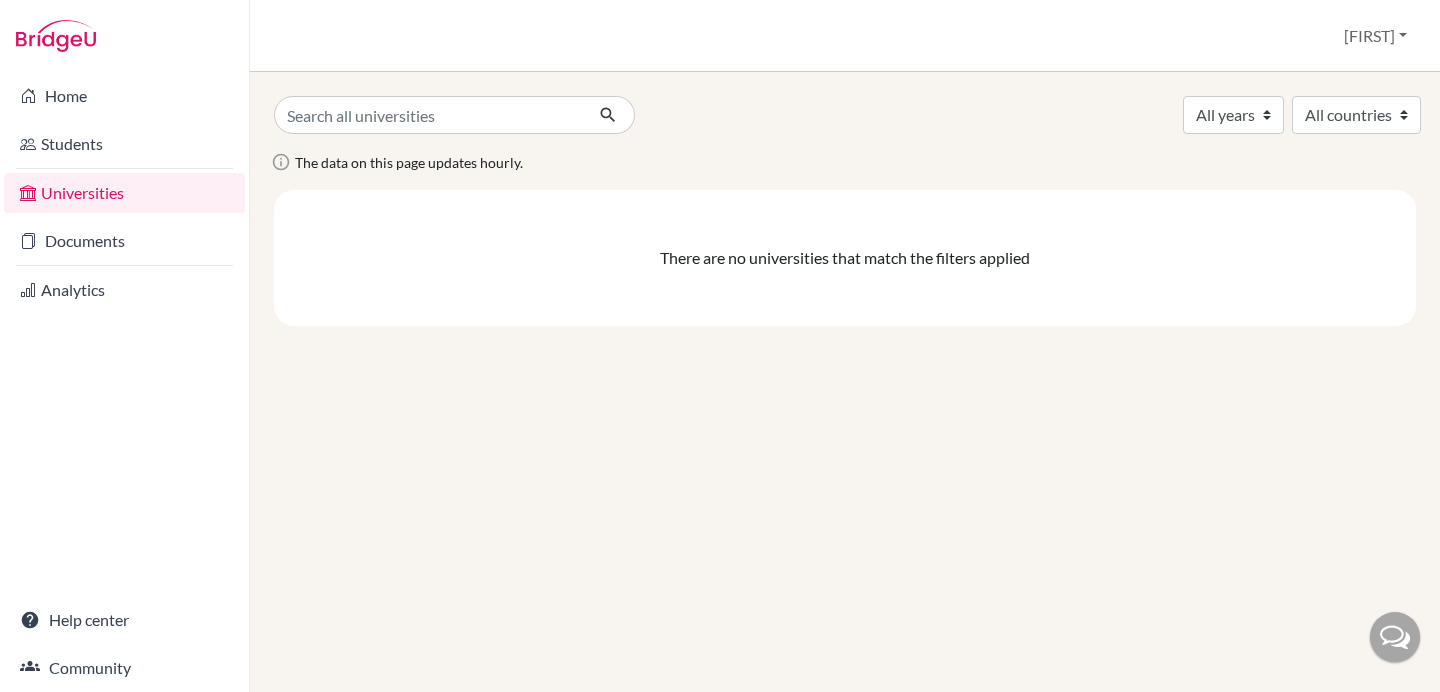 scroll, scrollTop: 0, scrollLeft: 0, axis: both 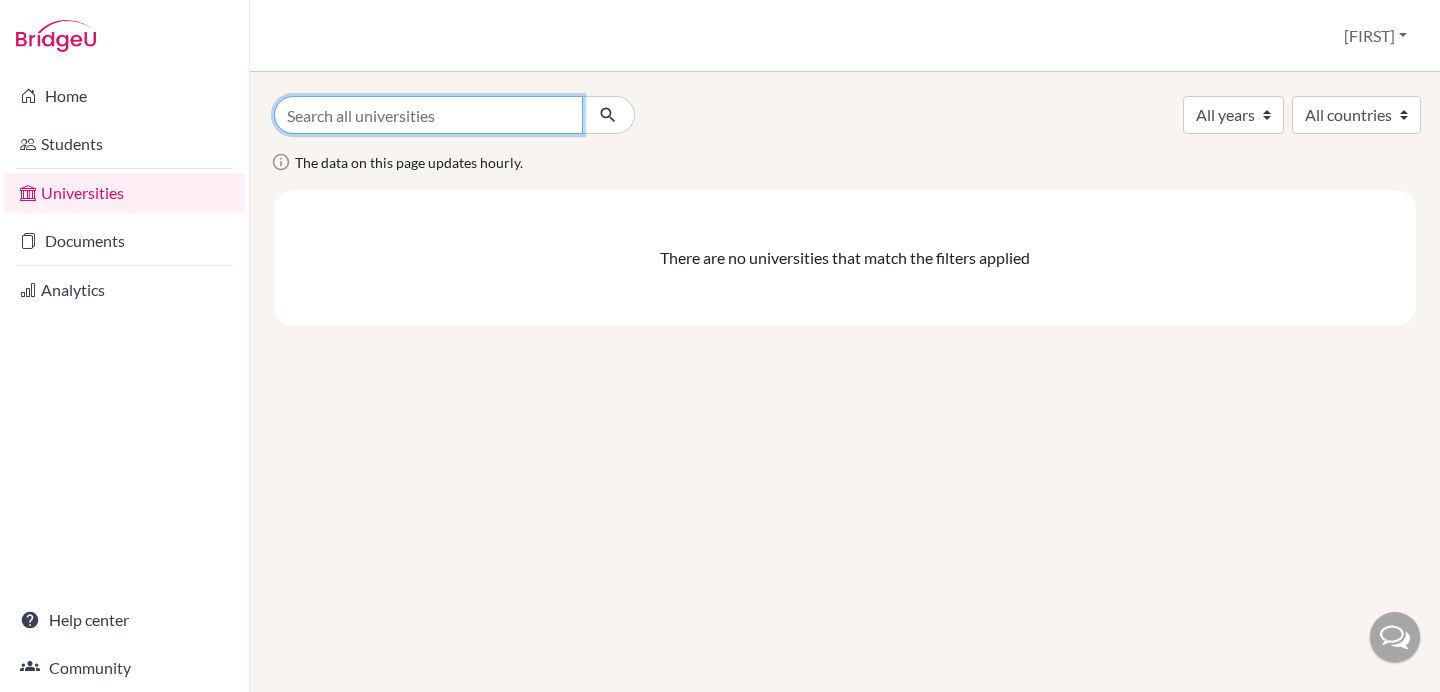 click at bounding box center [428, 115] 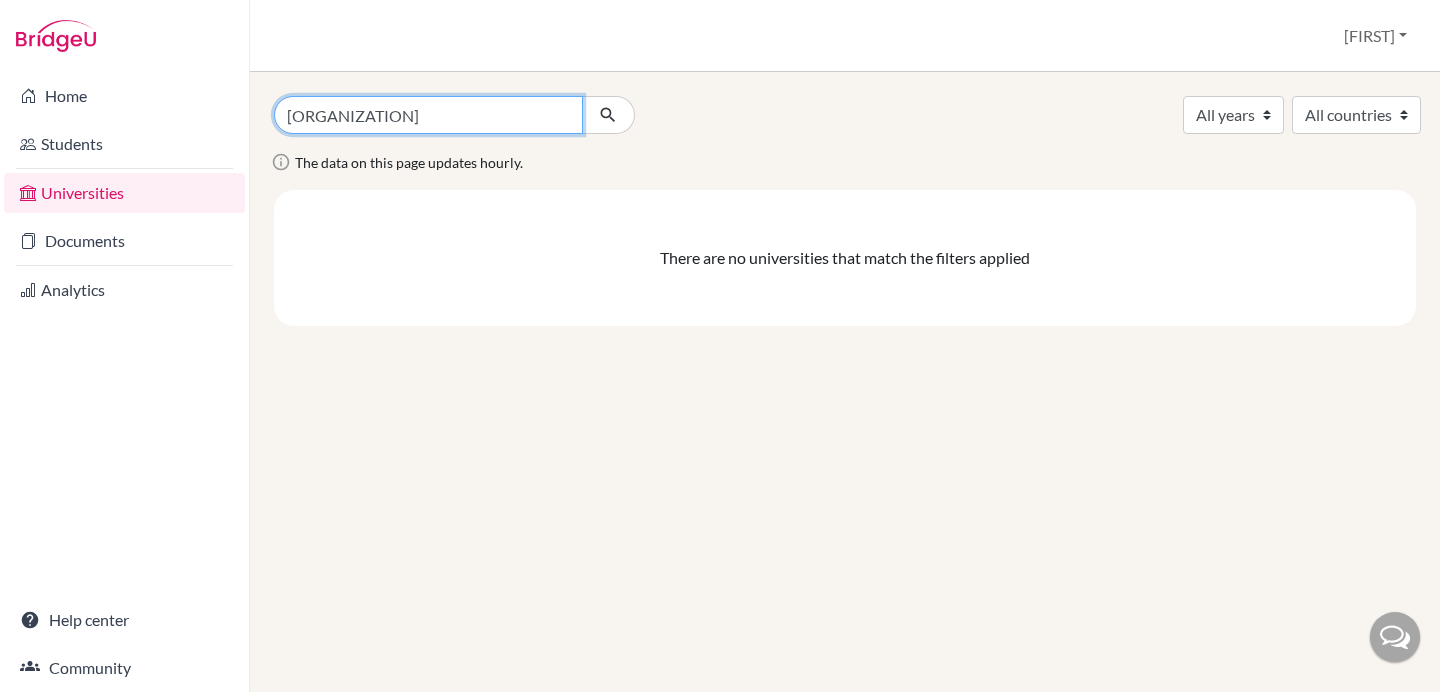 type on "NC [STATE] UNIVERSITY" 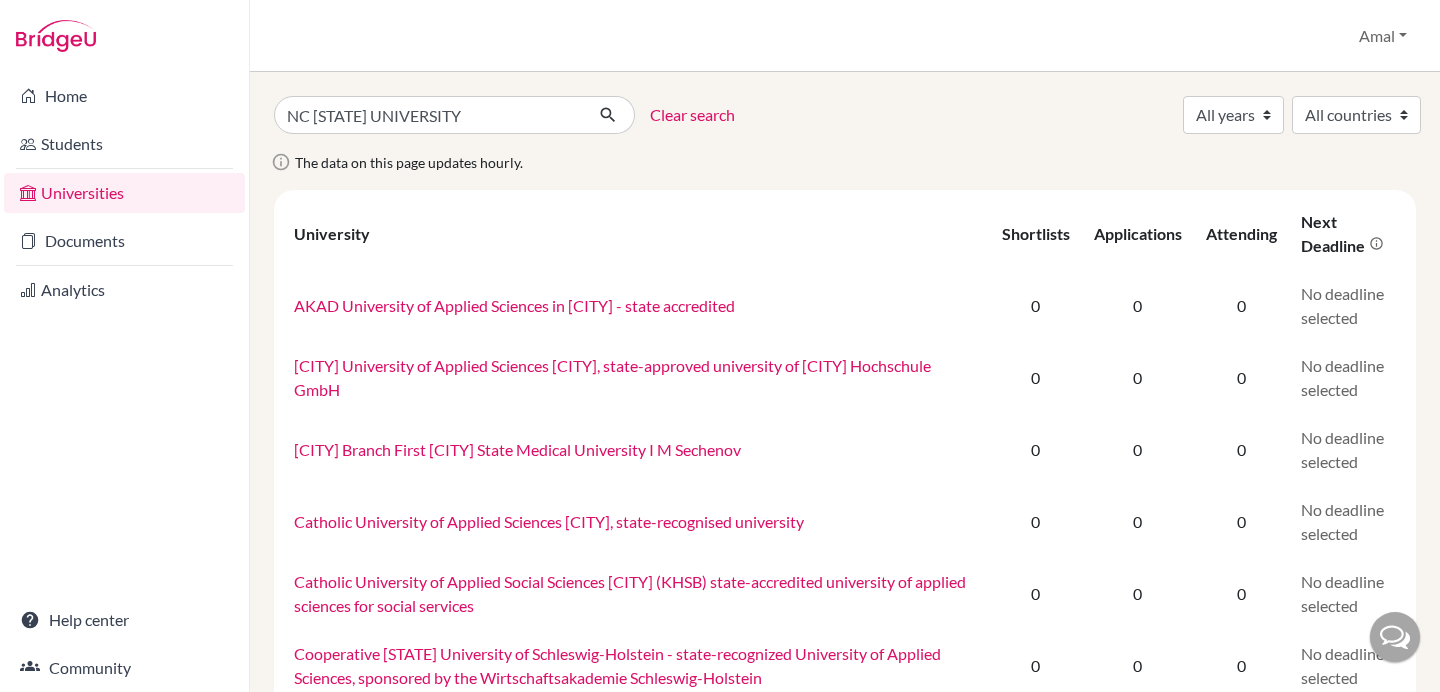 scroll, scrollTop: 0, scrollLeft: 0, axis: both 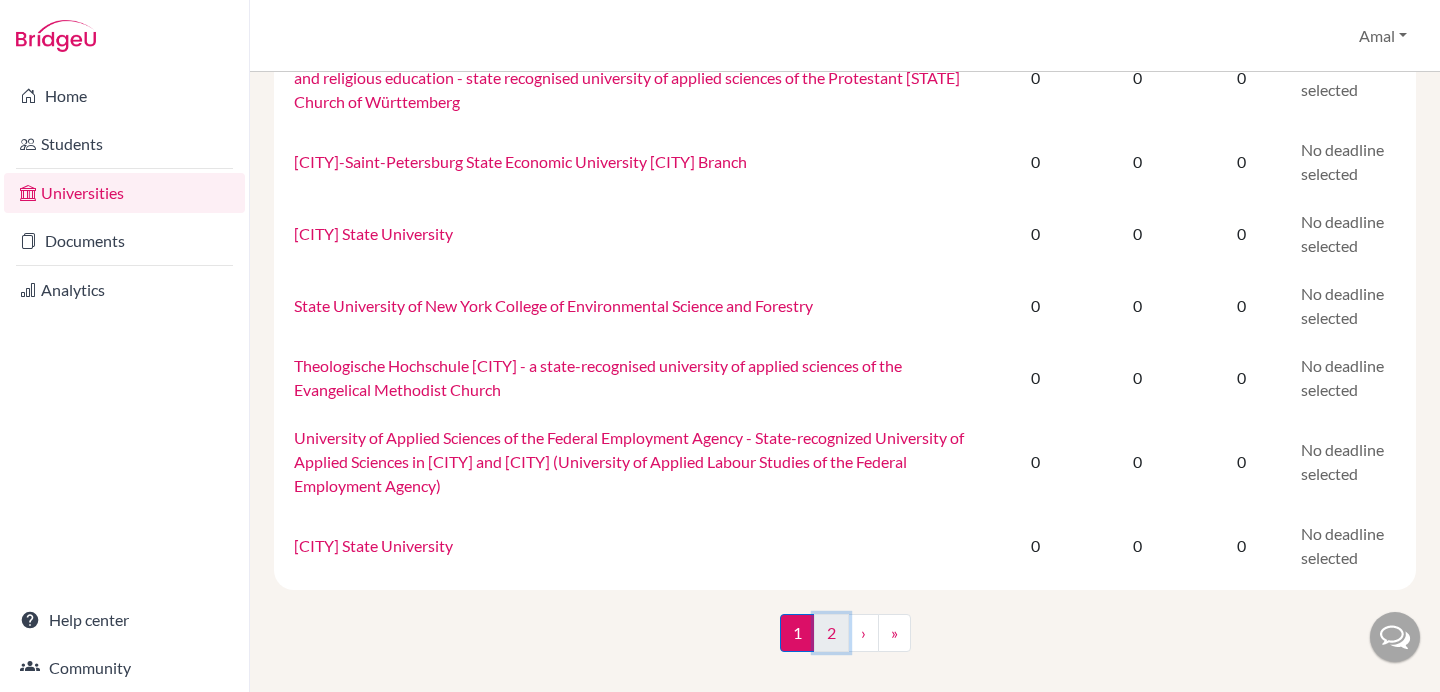 click on "2" at bounding box center (831, 633) 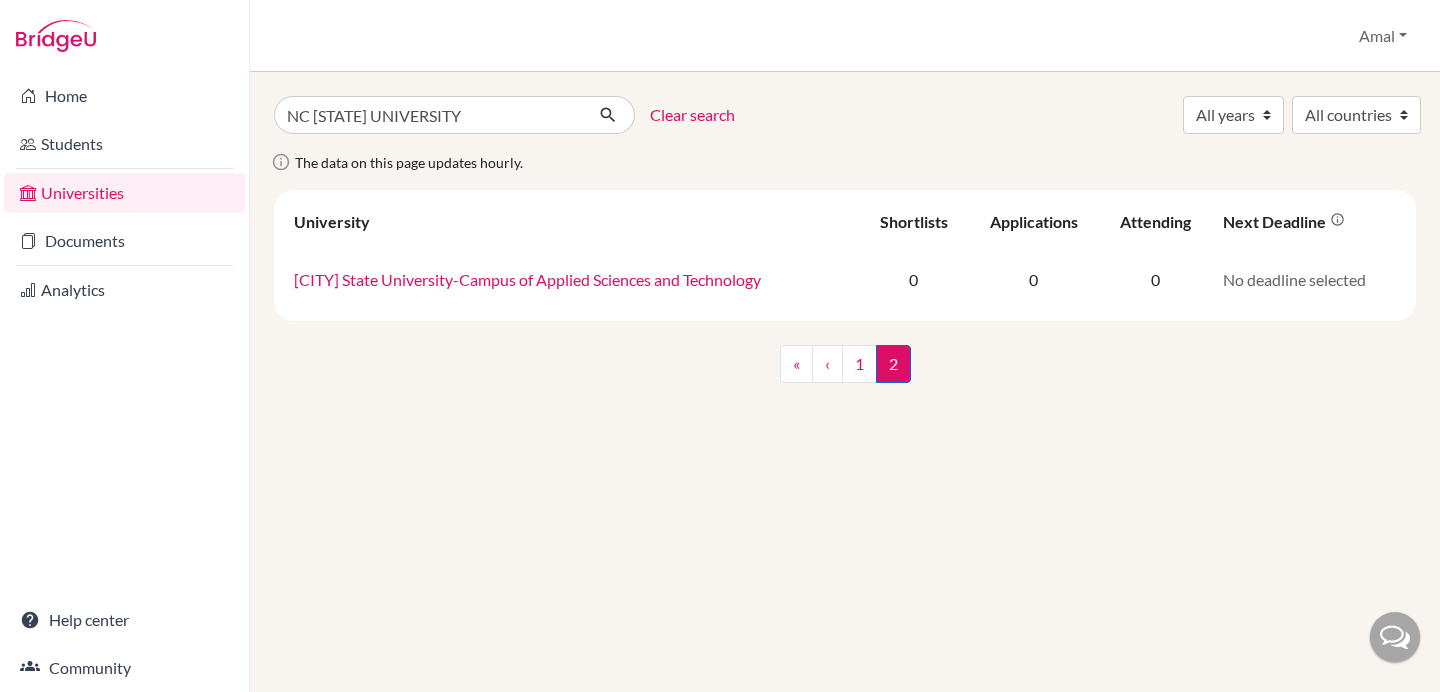 scroll, scrollTop: 0, scrollLeft: 0, axis: both 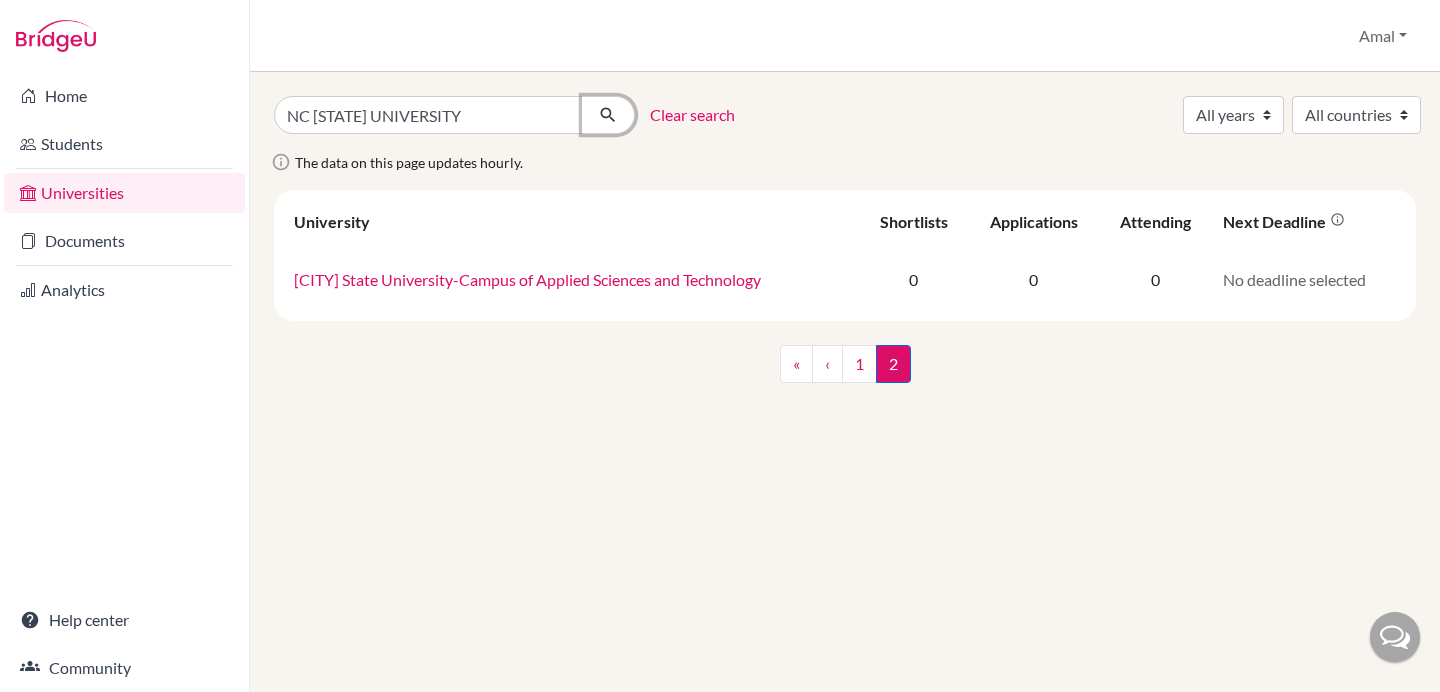 click at bounding box center (608, 115) 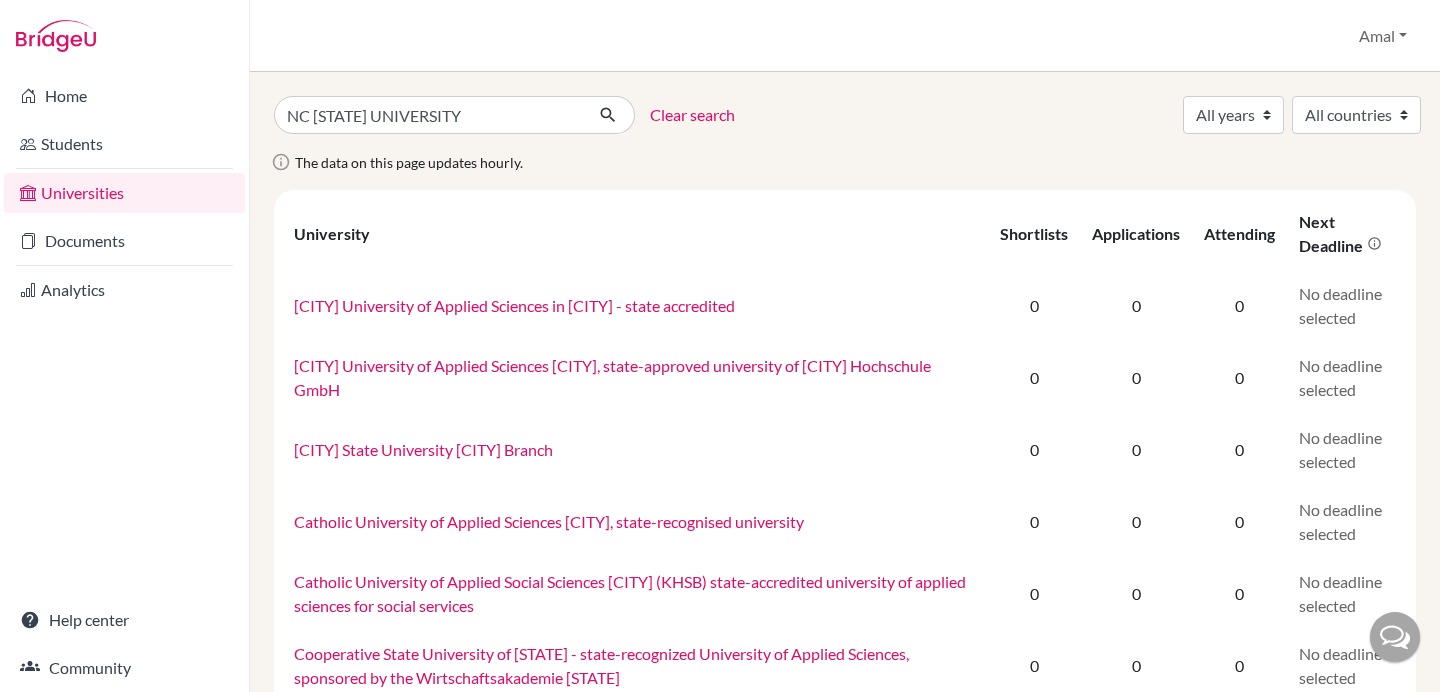 scroll, scrollTop: 0, scrollLeft: 0, axis: both 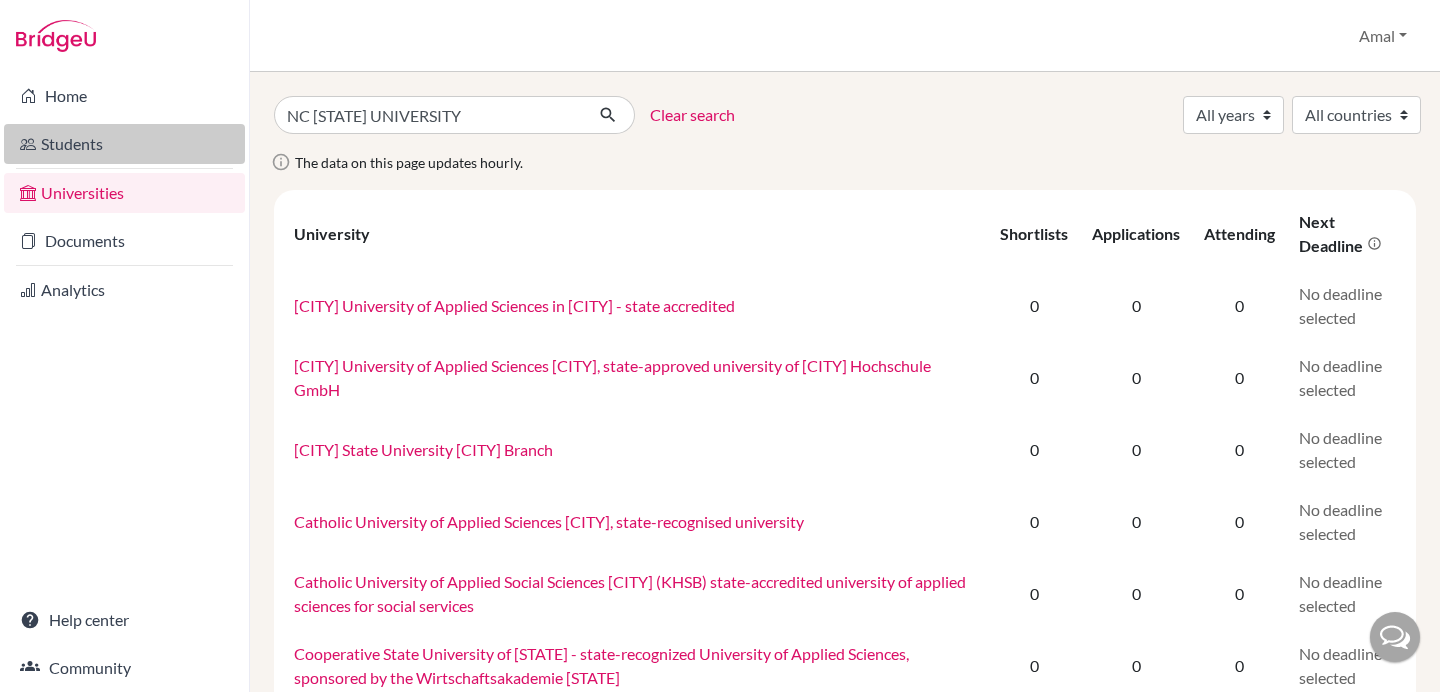 click on "Students" at bounding box center [124, 144] 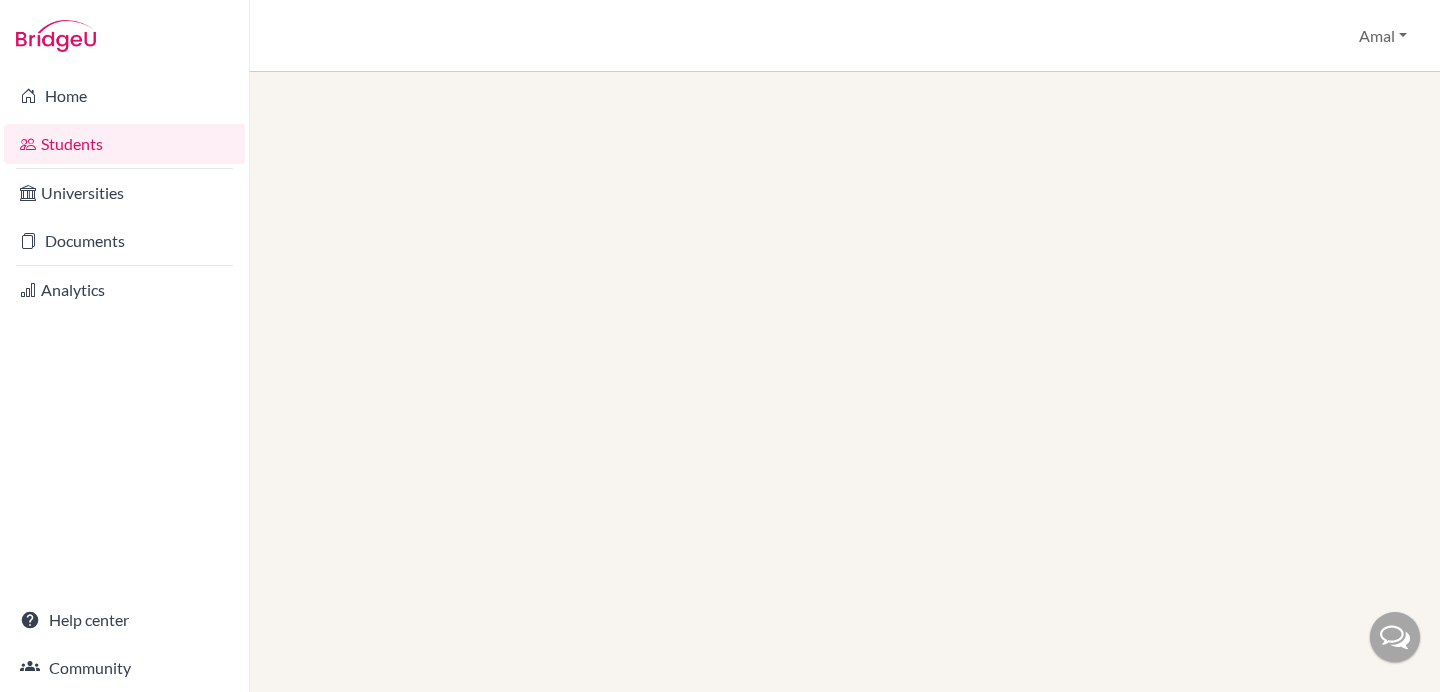 scroll, scrollTop: 0, scrollLeft: 0, axis: both 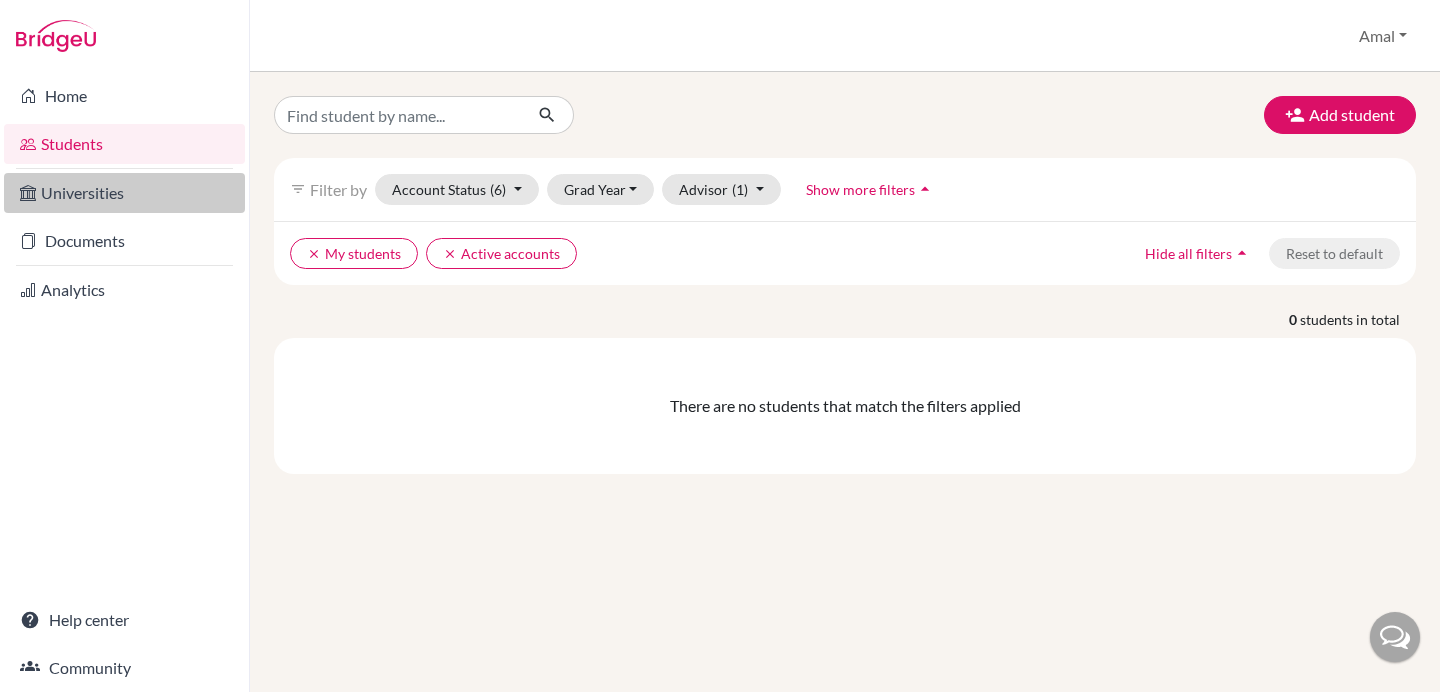 click on "Universities" at bounding box center (124, 193) 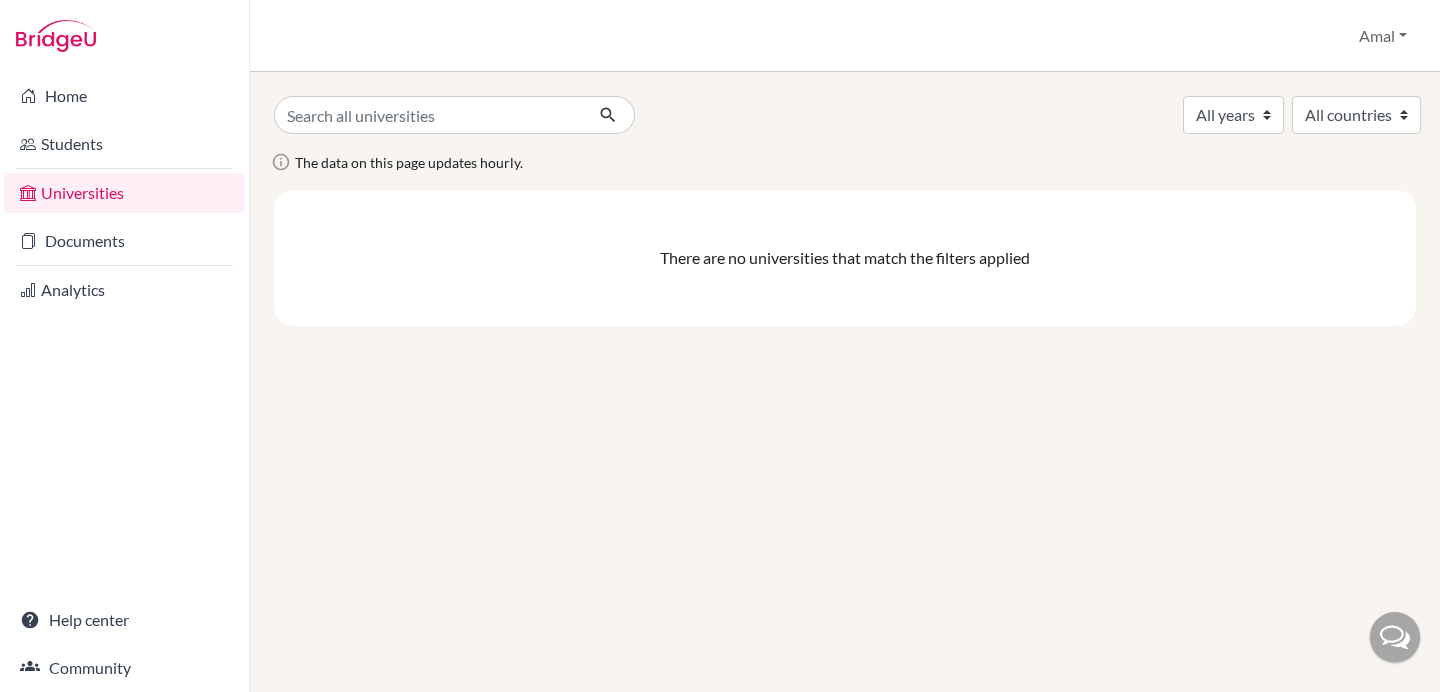 scroll, scrollTop: 0, scrollLeft: 0, axis: both 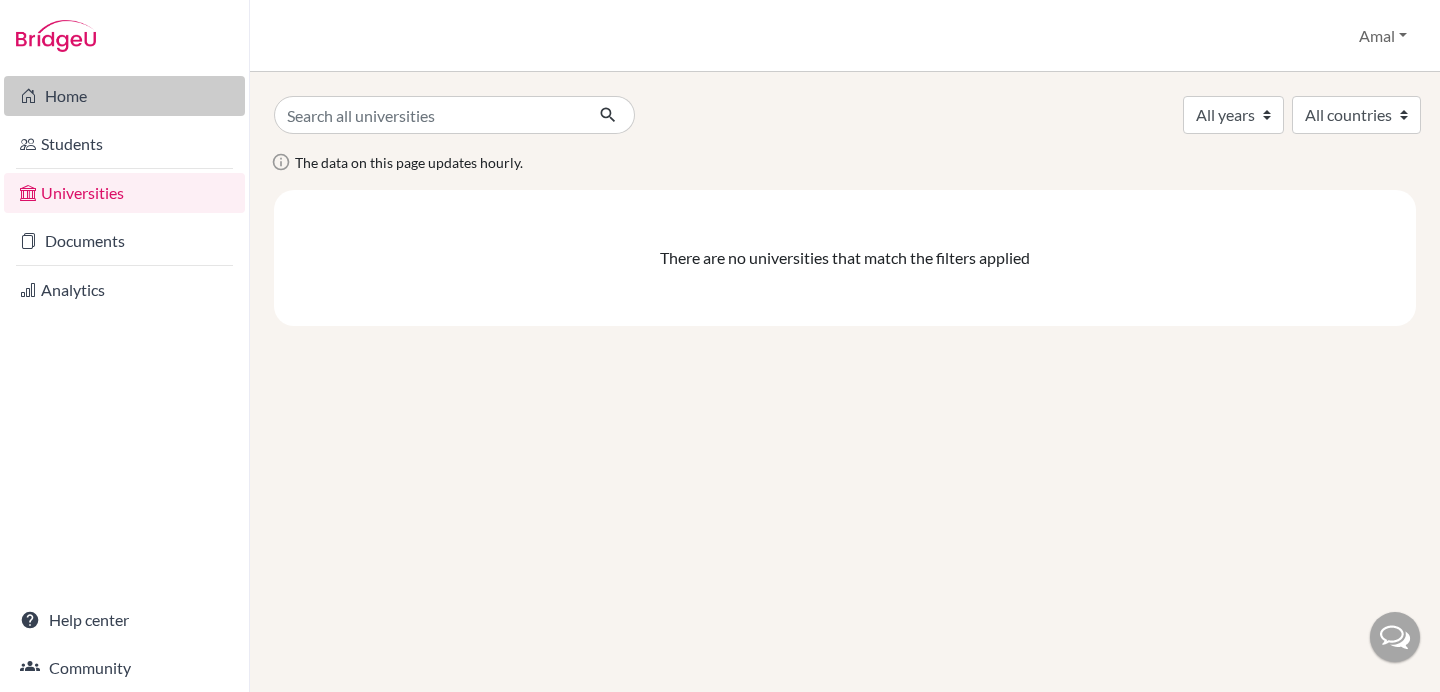 click on "Home" at bounding box center (124, 96) 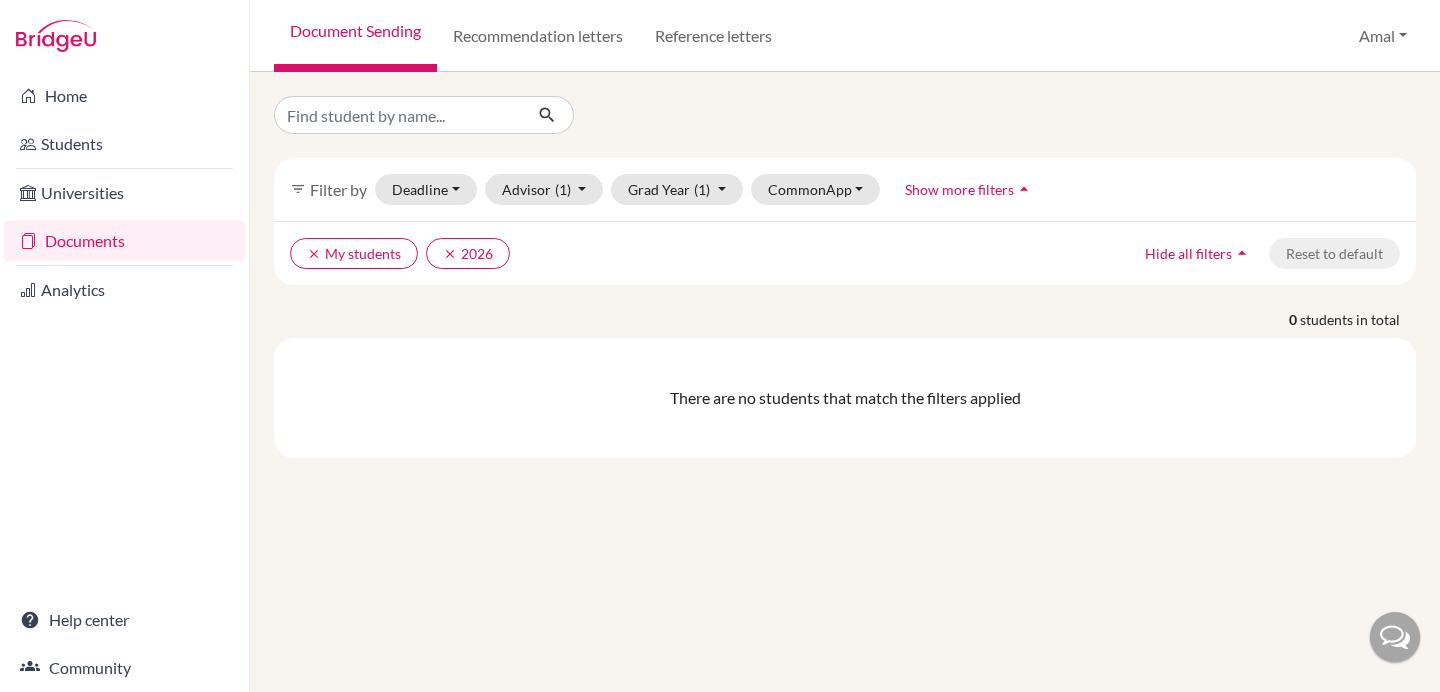 scroll, scrollTop: 0, scrollLeft: 0, axis: both 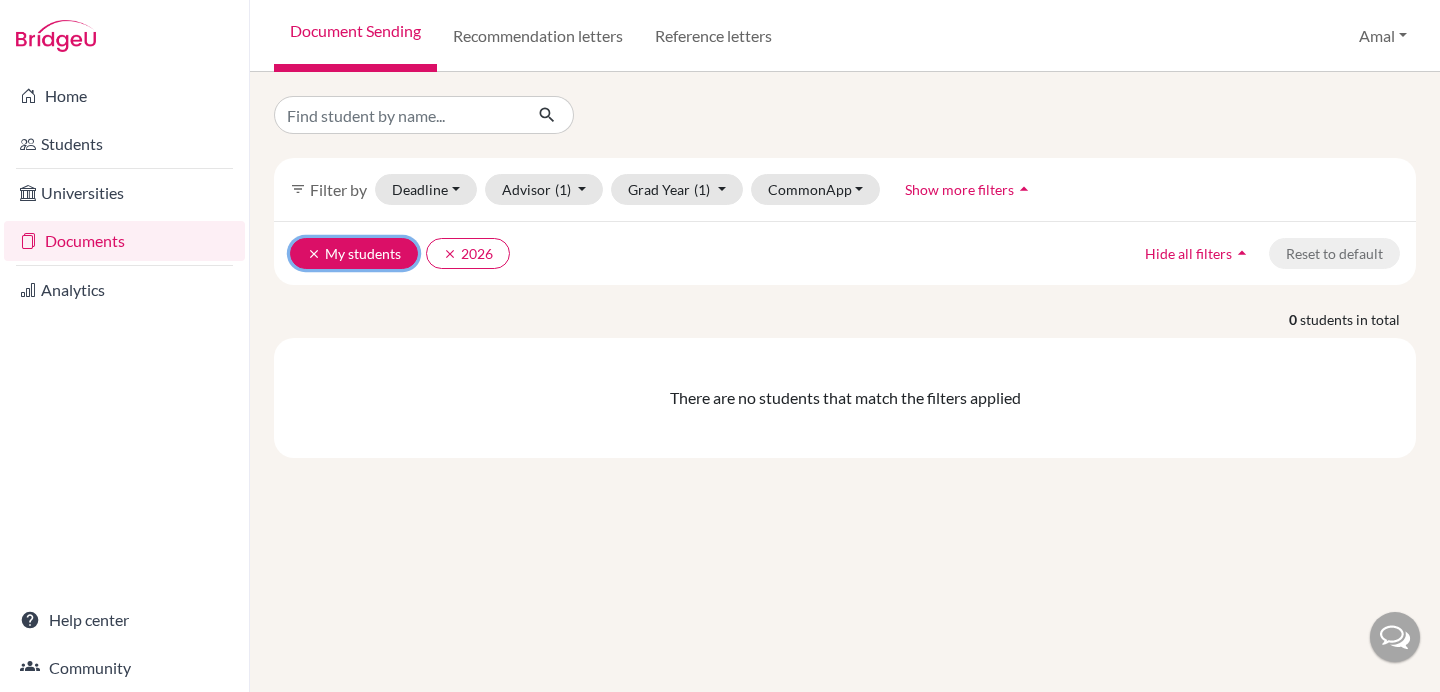 click on "clear My students" at bounding box center (354, 253) 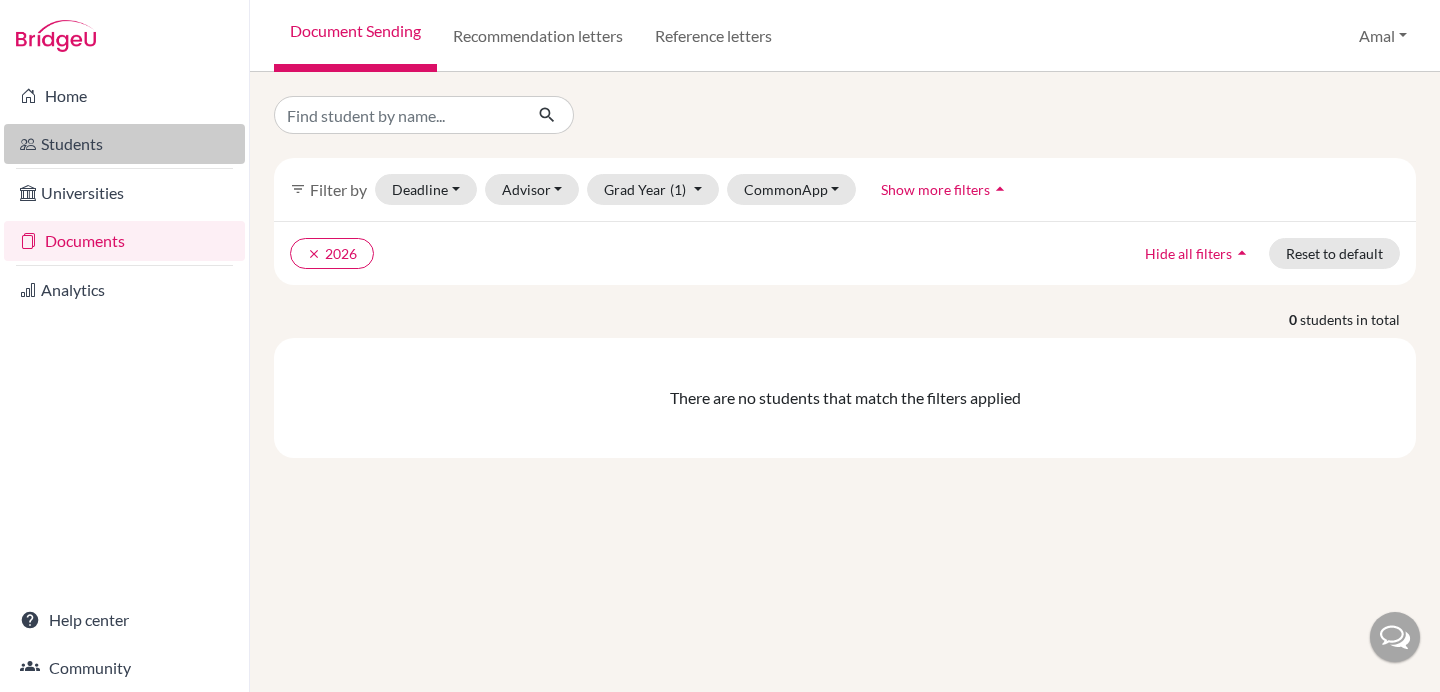 click on "Students" at bounding box center (124, 144) 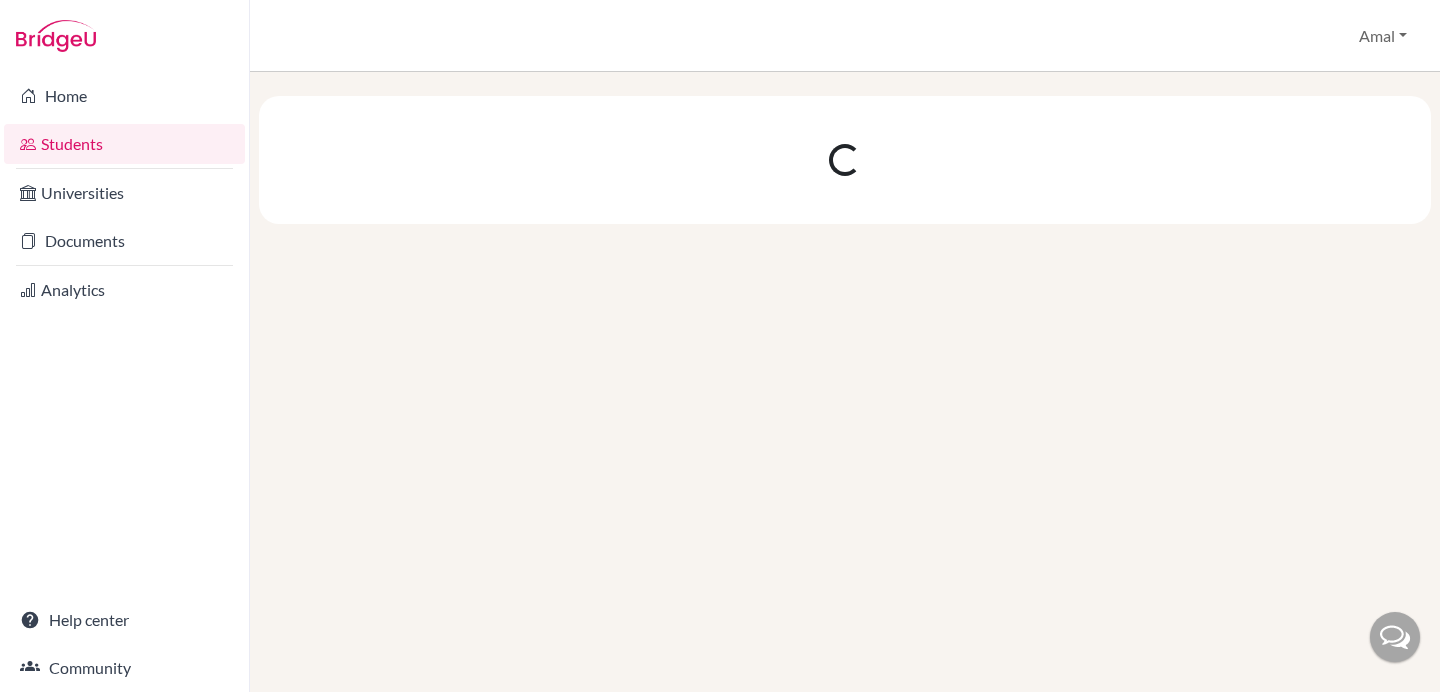 scroll, scrollTop: 0, scrollLeft: 0, axis: both 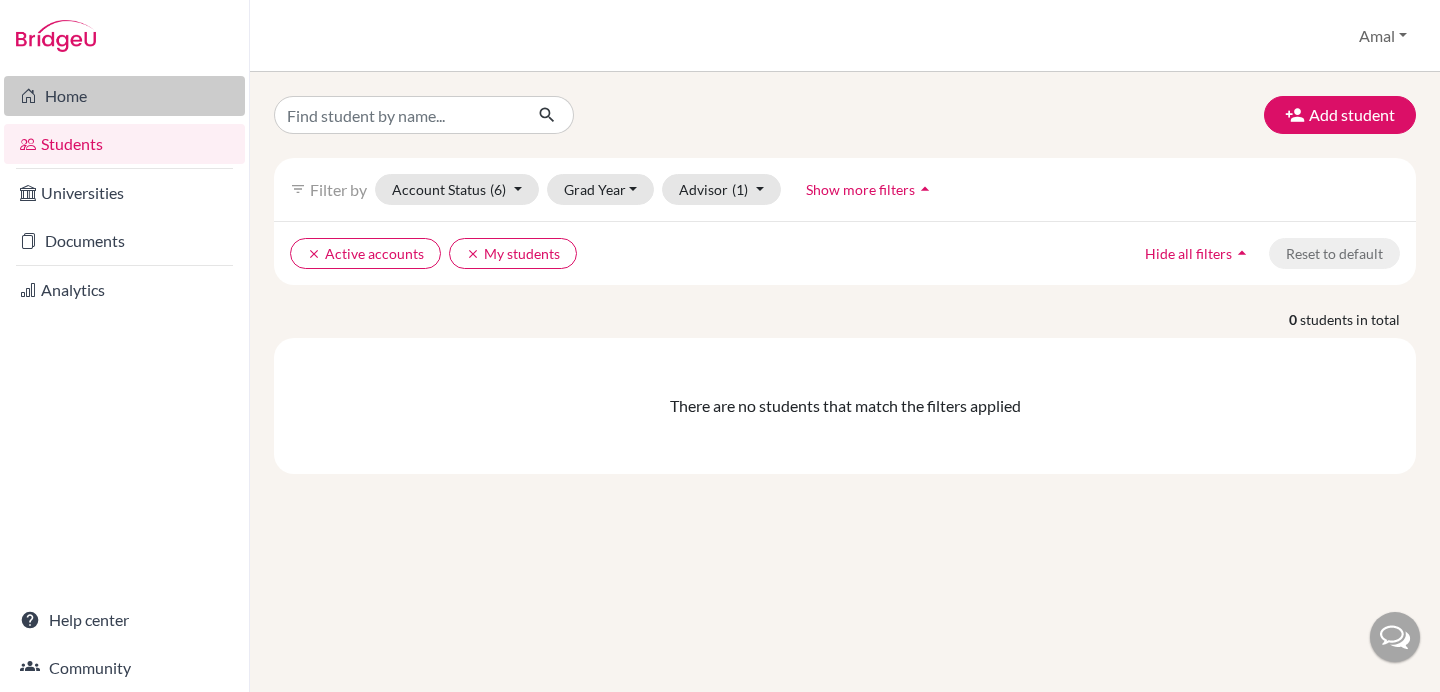 click on "Home" at bounding box center [124, 96] 